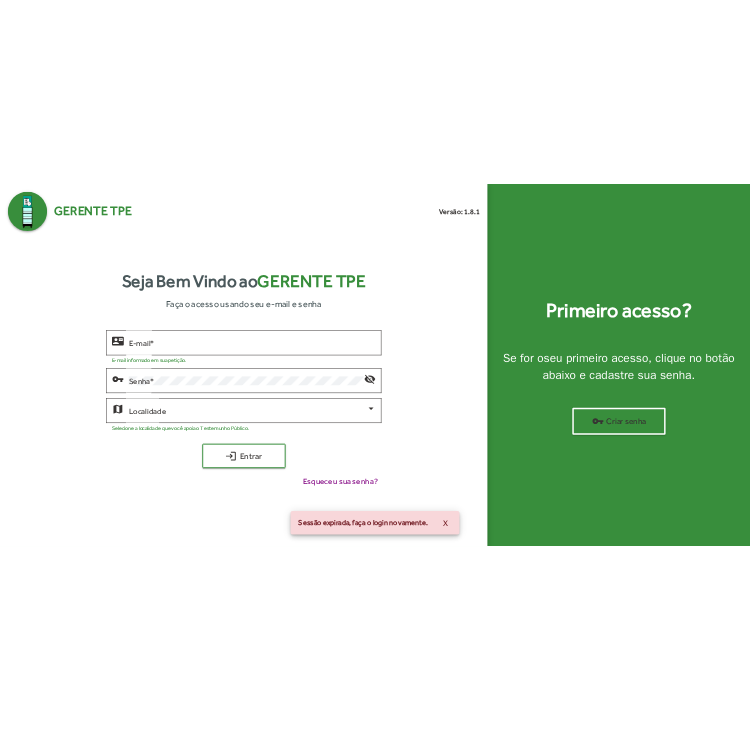 scroll, scrollTop: 0, scrollLeft: 0, axis: both 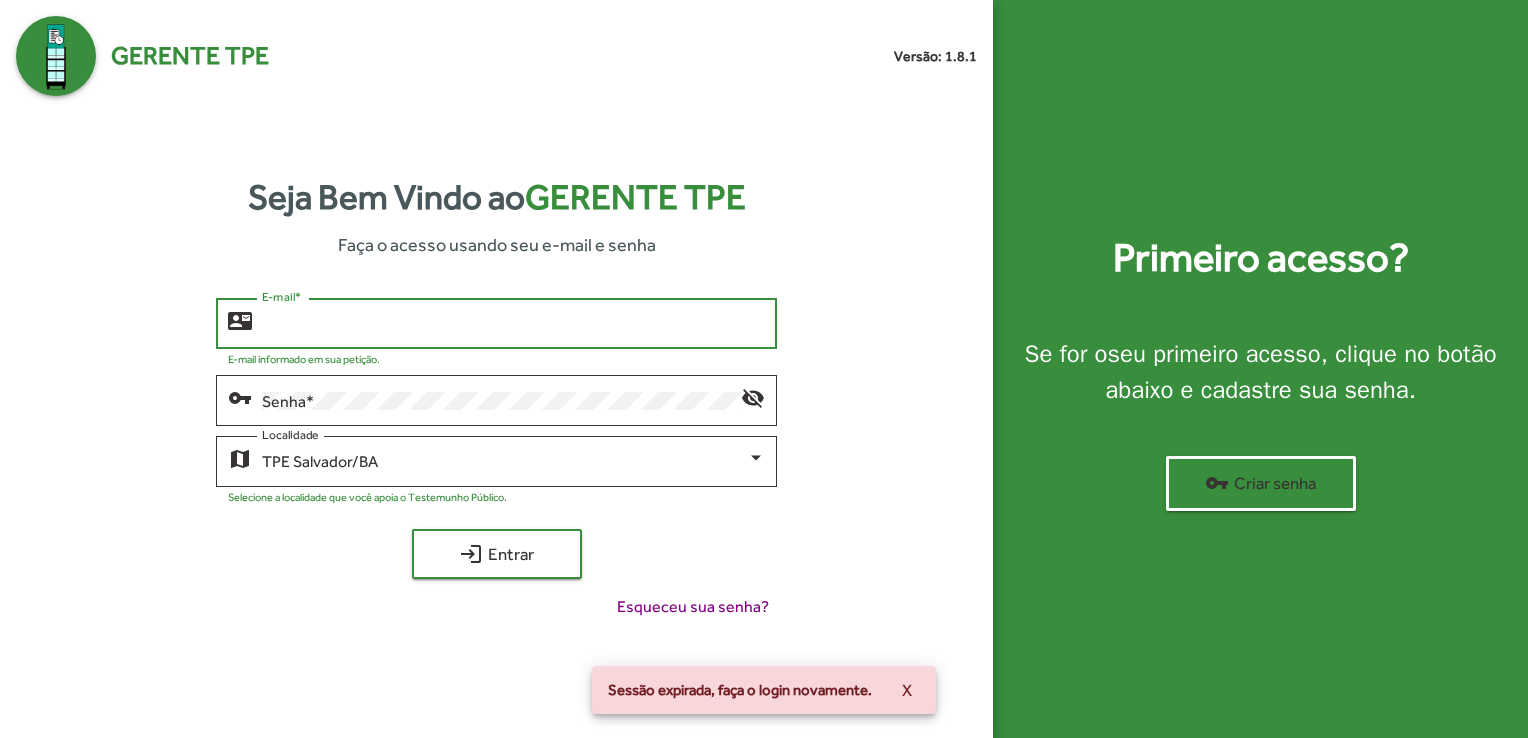 click on "E-mail   *" at bounding box center [513, 324] 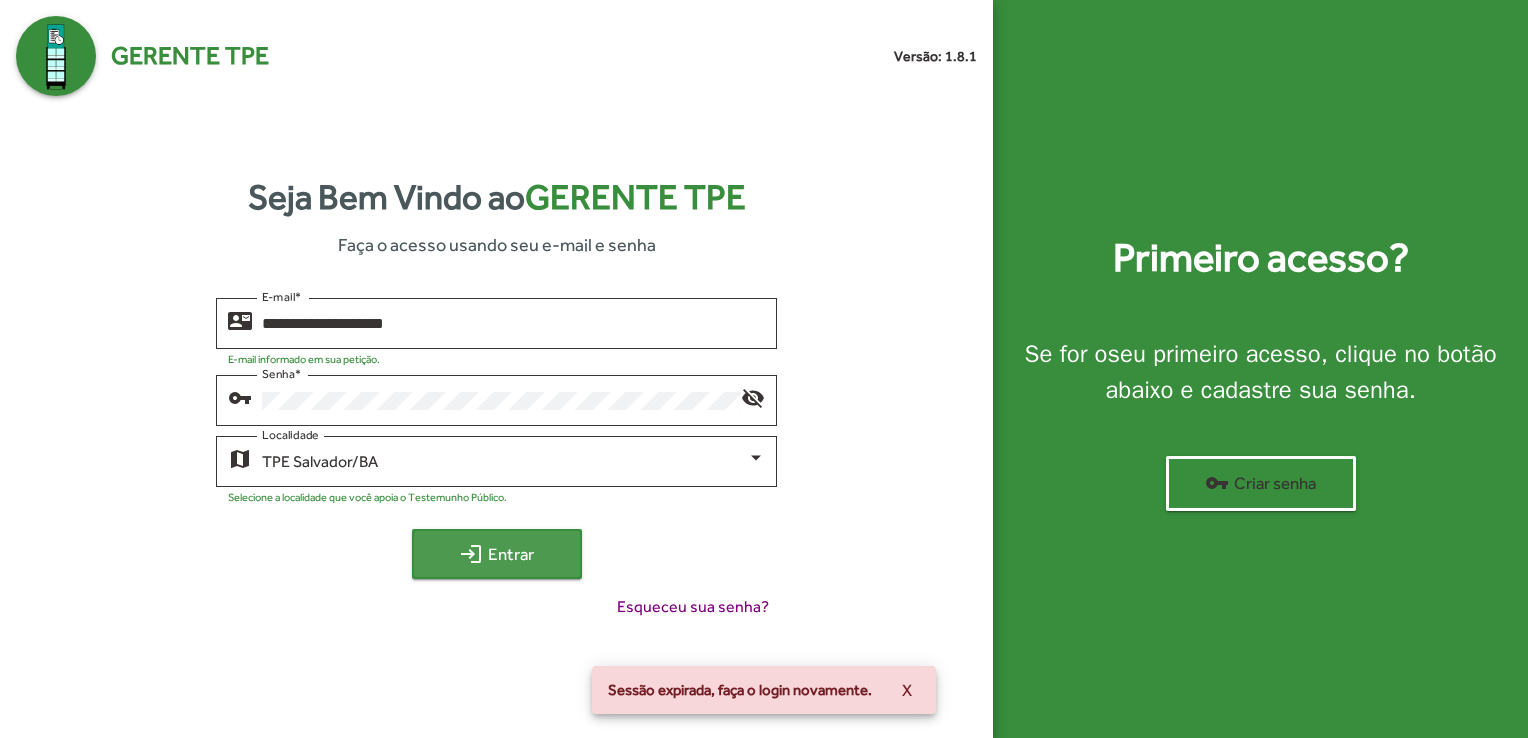 click on "login  Entrar" at bounding box center (497, 554) 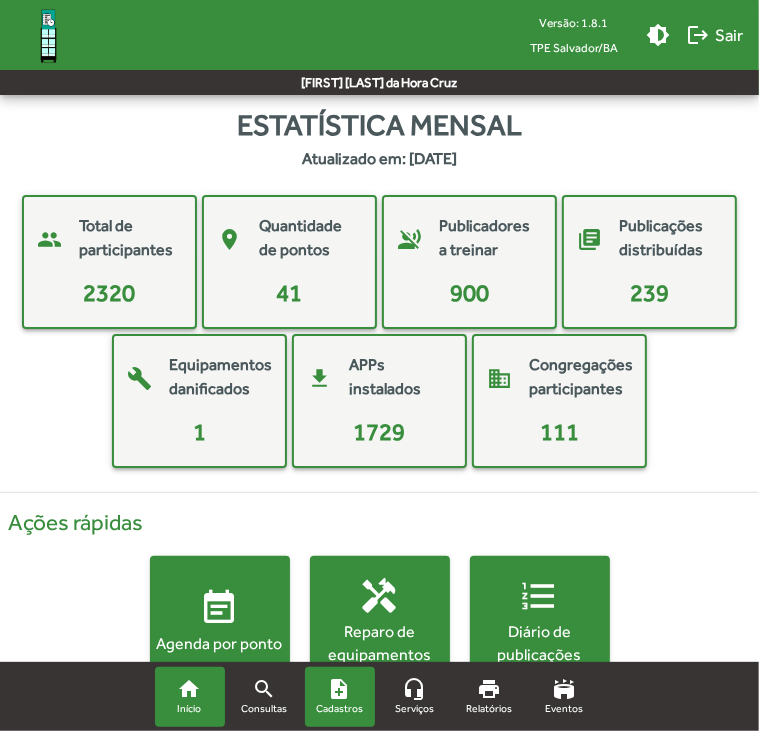 click on "note_add Cadastros" at bounding box center [340, 697] 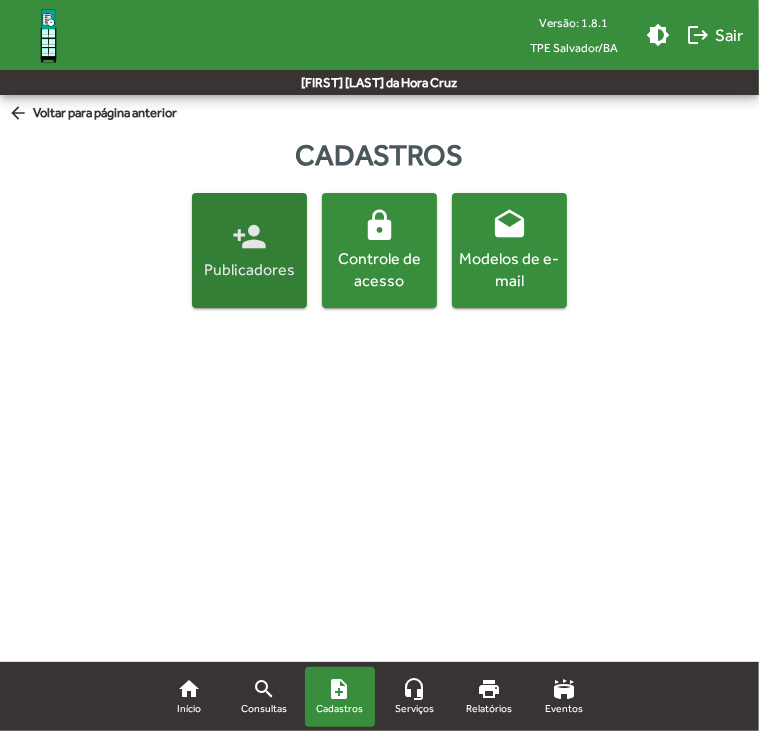 click on "person_add" at bounding box center (249, 236) 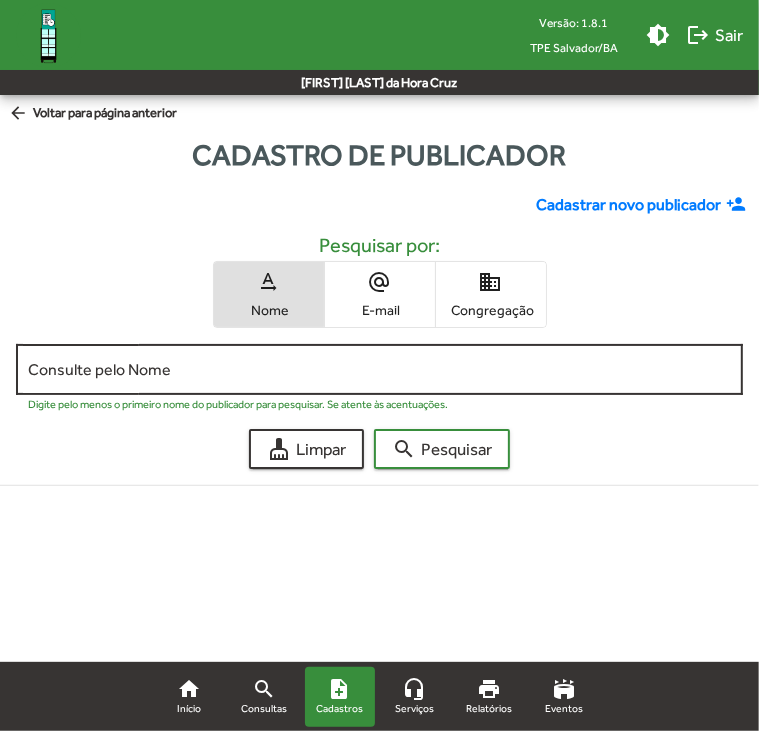 click on "Consulte pelo Nome" at bounding box center [379, 367] 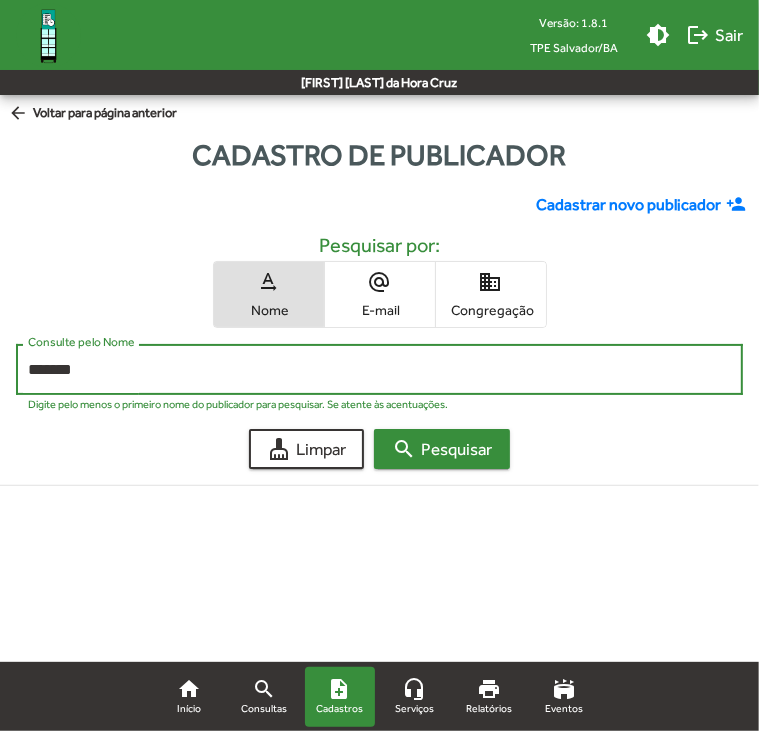 type on "*******" 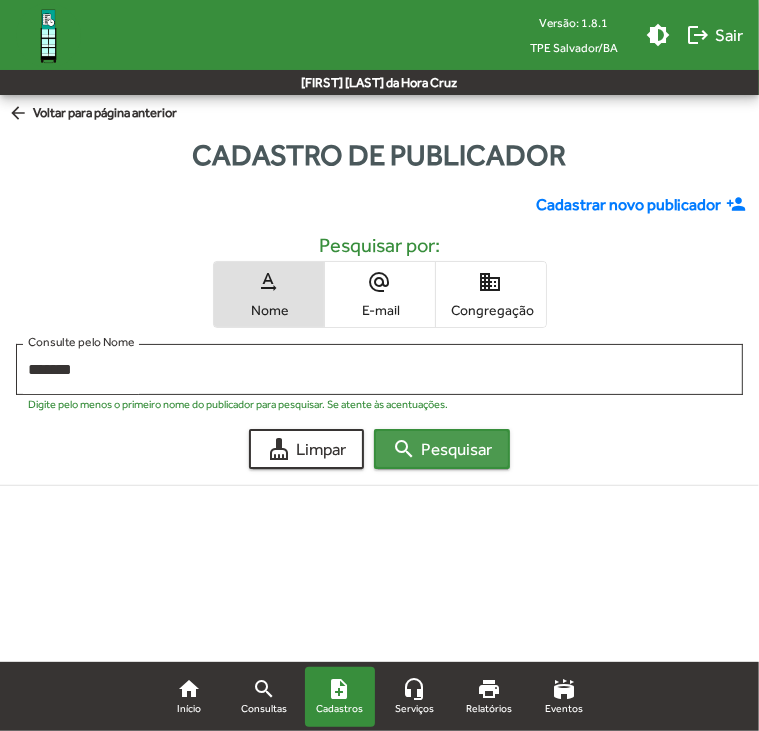 click on "search  Pesquisar" at bounding box center [442, 449] 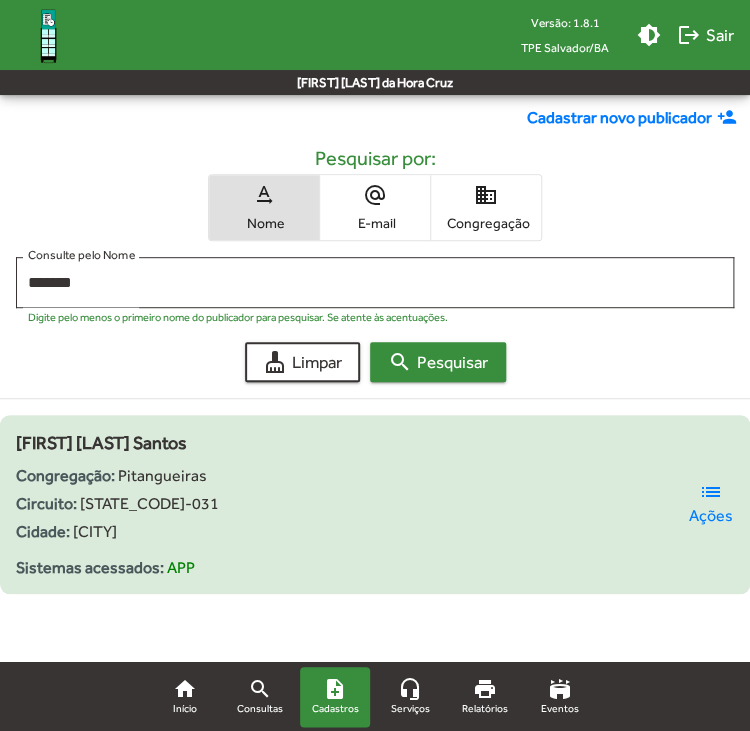 scroll, scrollTop: 0, scrollLeft: 0, axis: both 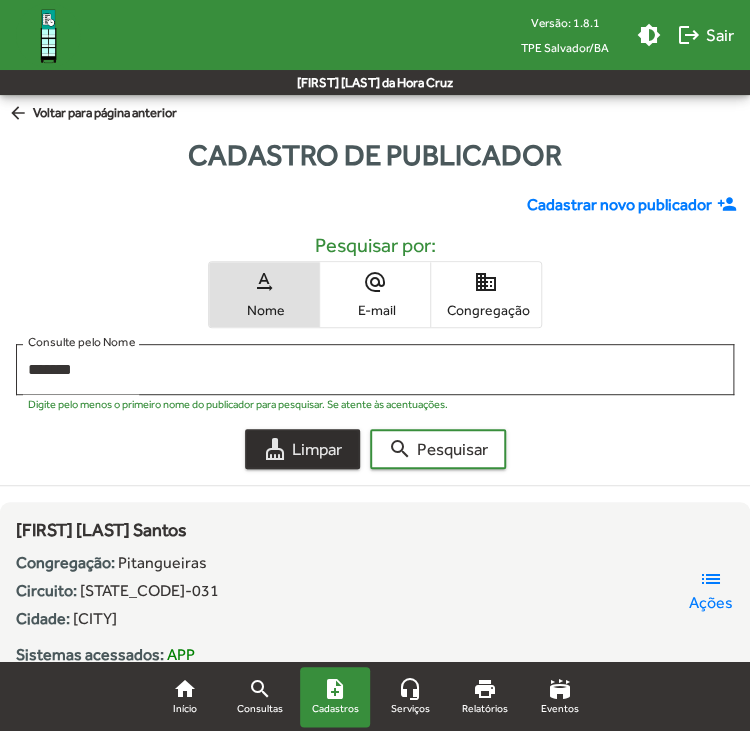 click on "cleaning_services  Limpar" at bounding box center (302, 449) 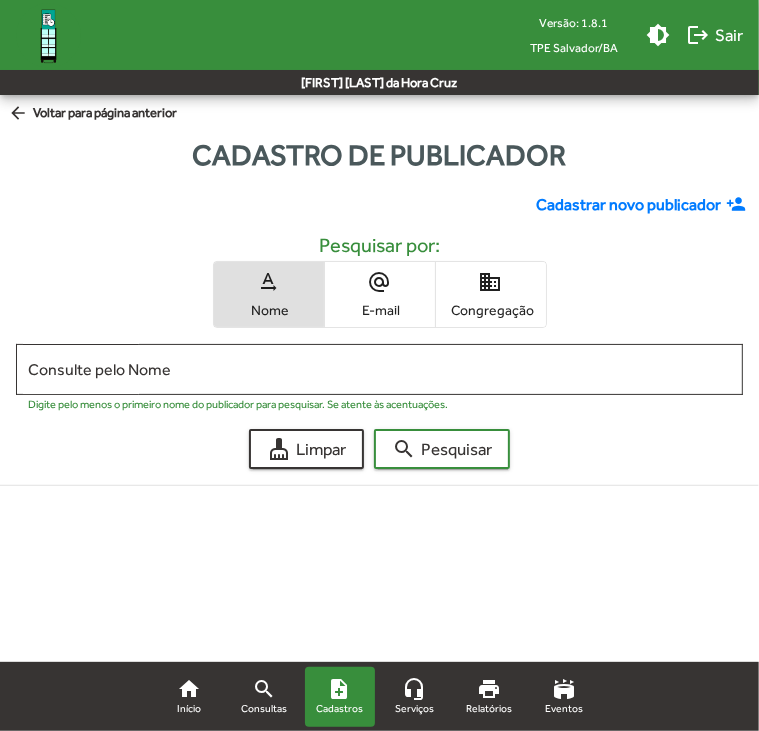 click on "Cadastrar novo publicador" at bounding box center (628, 205) 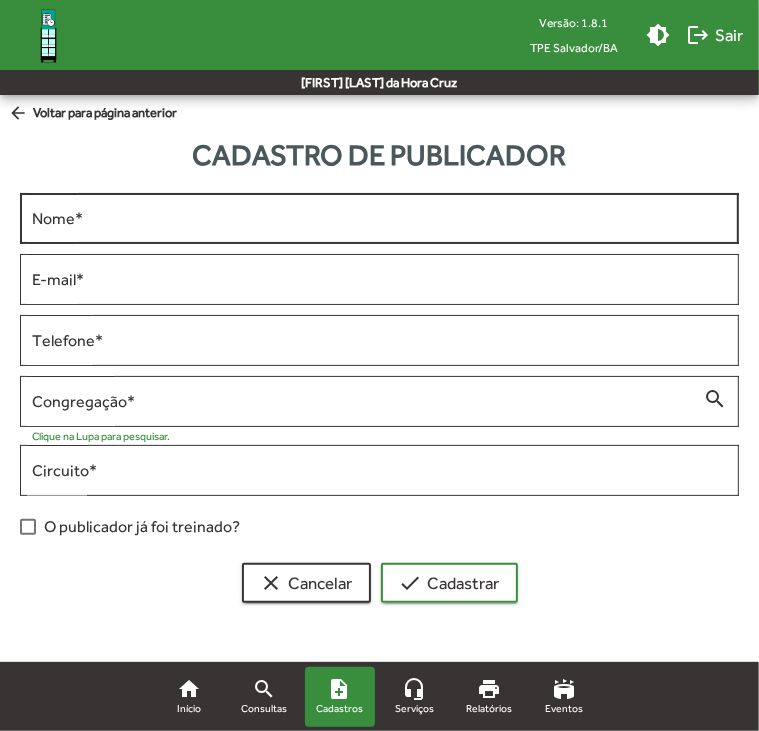 click on "Nome  *" at bounding box center [379, 219] 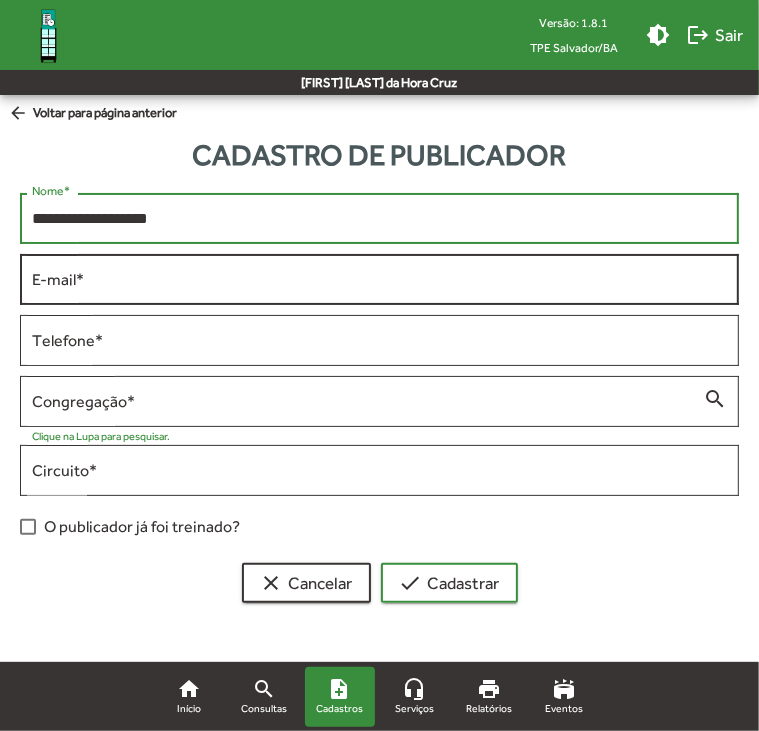 type on "**********" 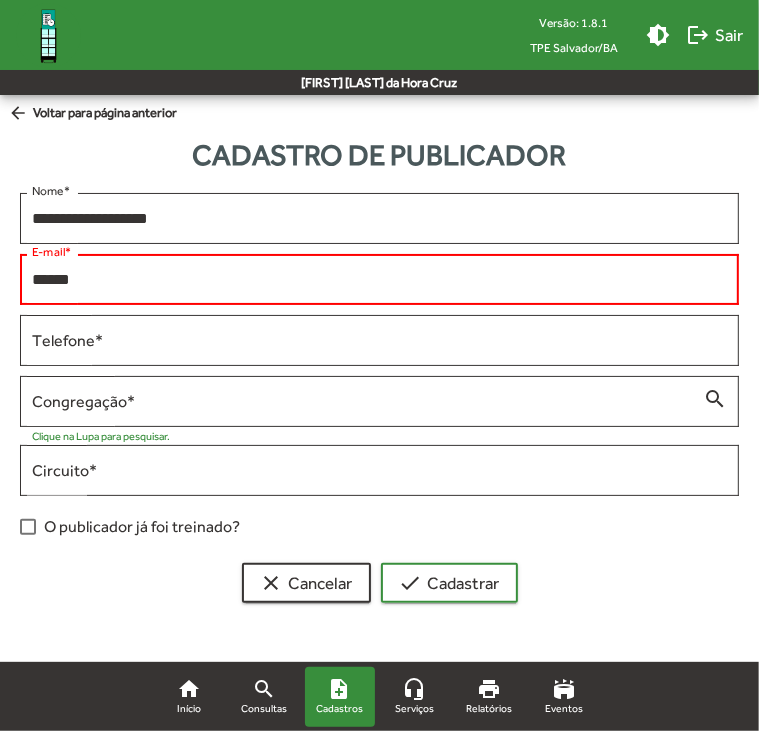 click on "****** E-mail  *" at bounding box center [379, 277] 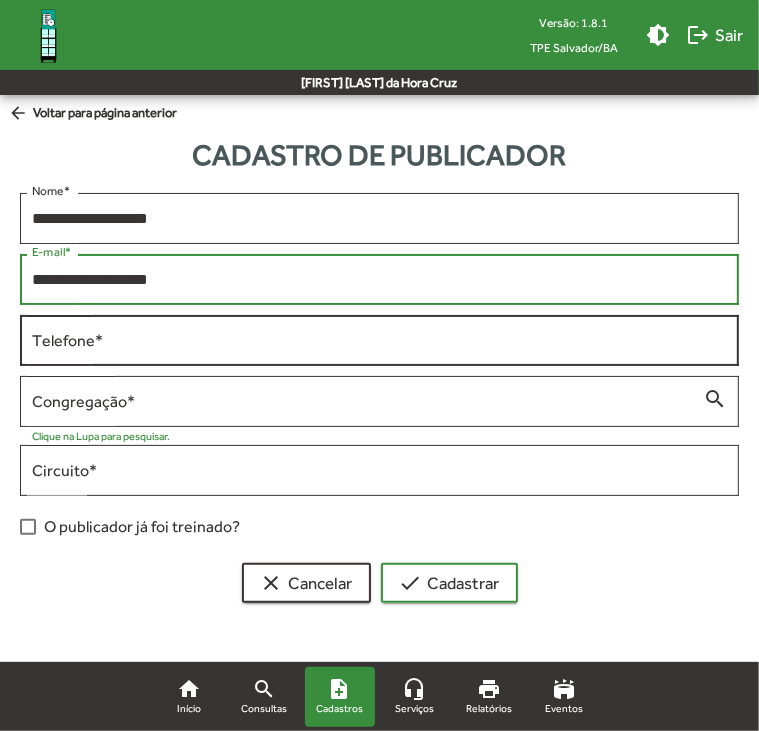 type on "**********" 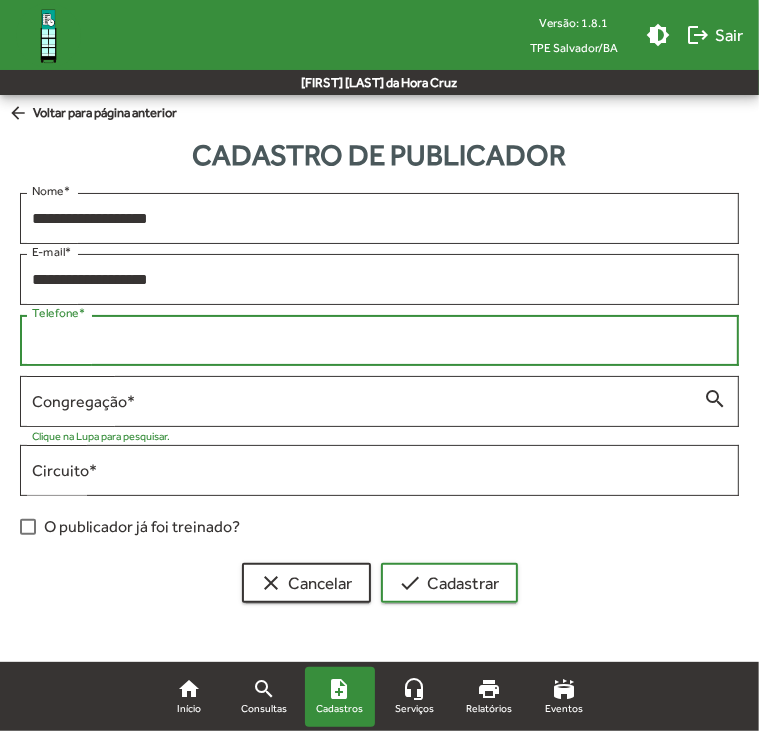 click on "Telefone  *" at bounding box center (379, 341) 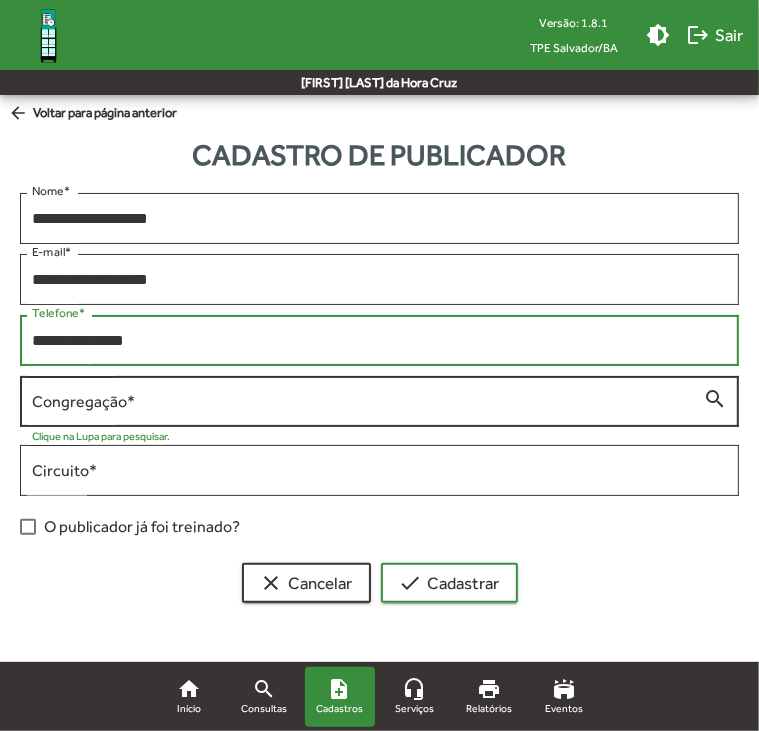 type on "**********" 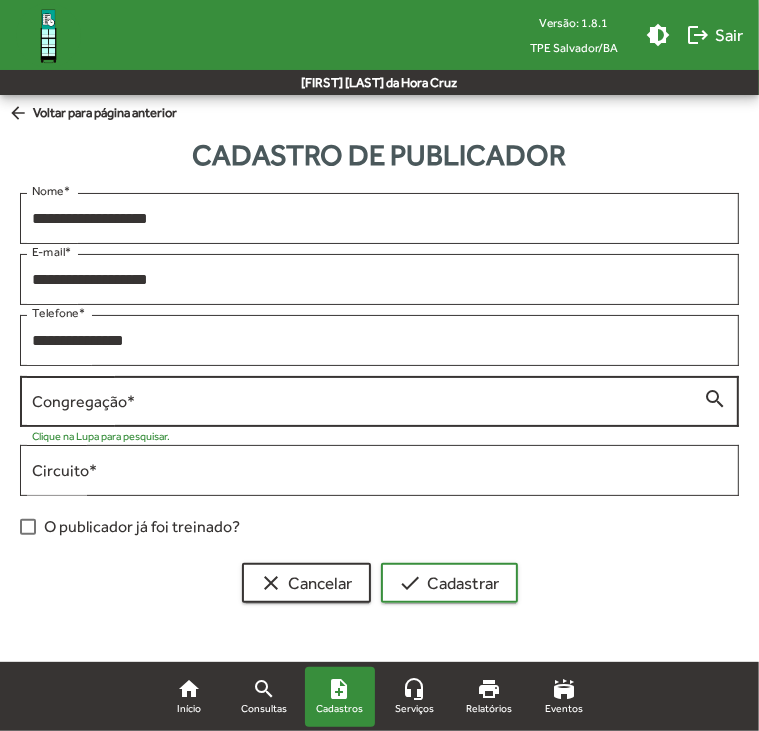 click on "search" at bounding box center [715, 398] 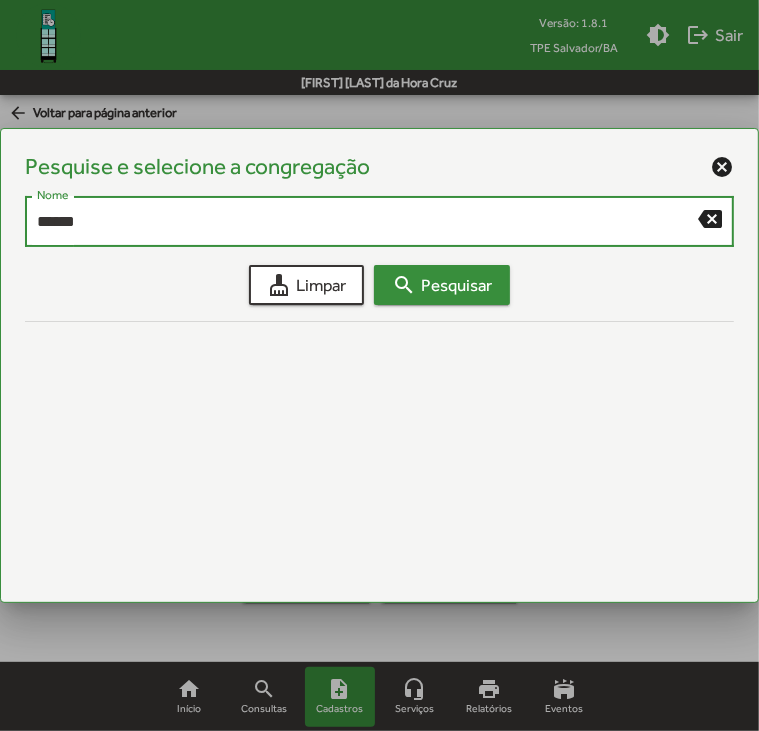 type on "******" 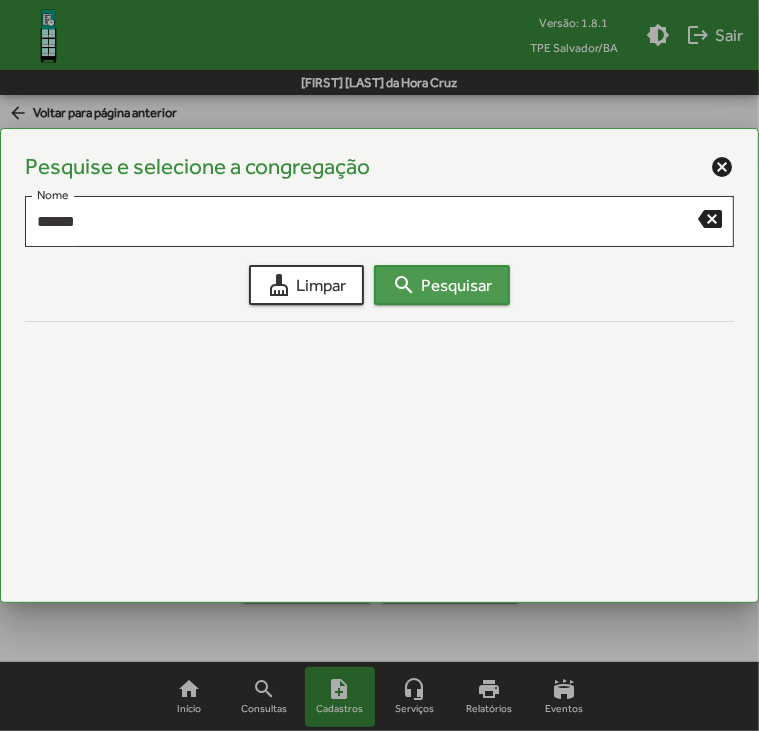 click on "search" at bounding box center (404, 285) 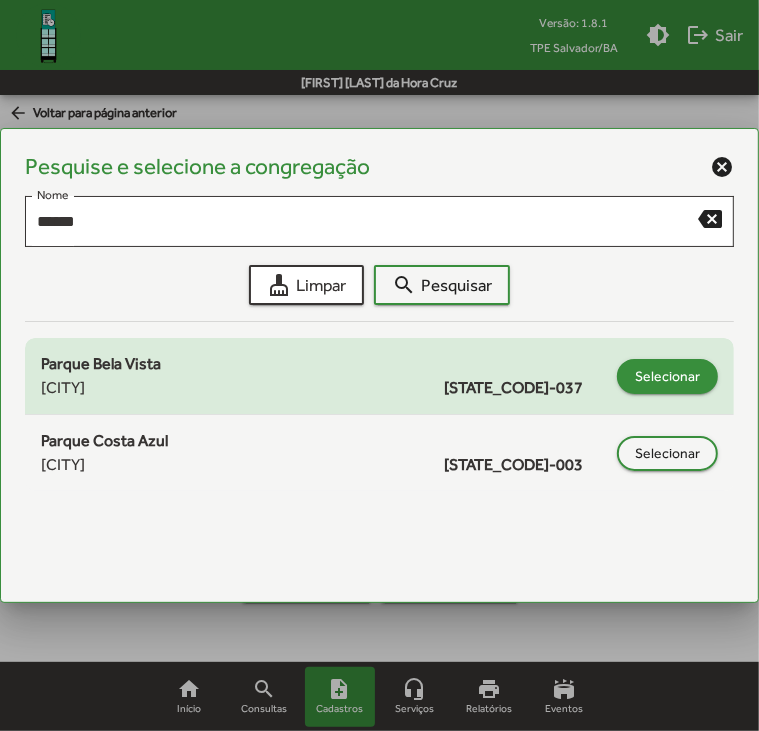 click on "Selecionar" at bounding box center [667, 376] 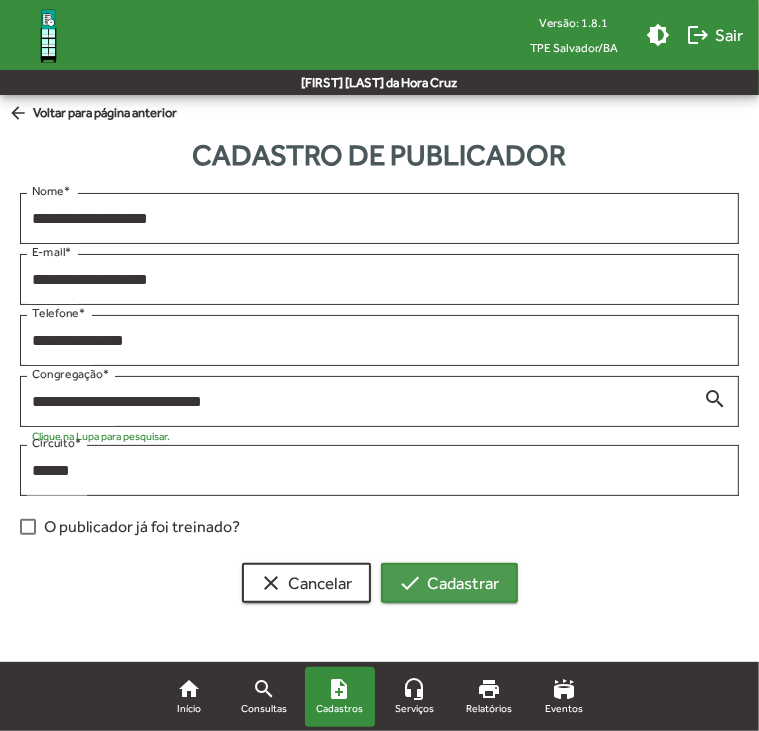 click on "check  Cadastrar" at bounding box center (449, 583) 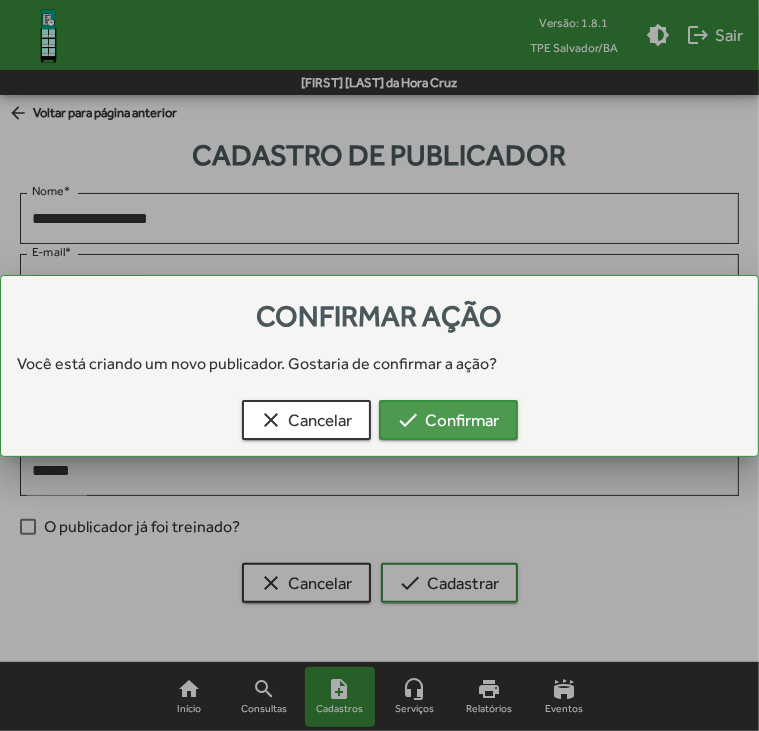 click on "check  Confirmar" at bounding box center (448, 420) 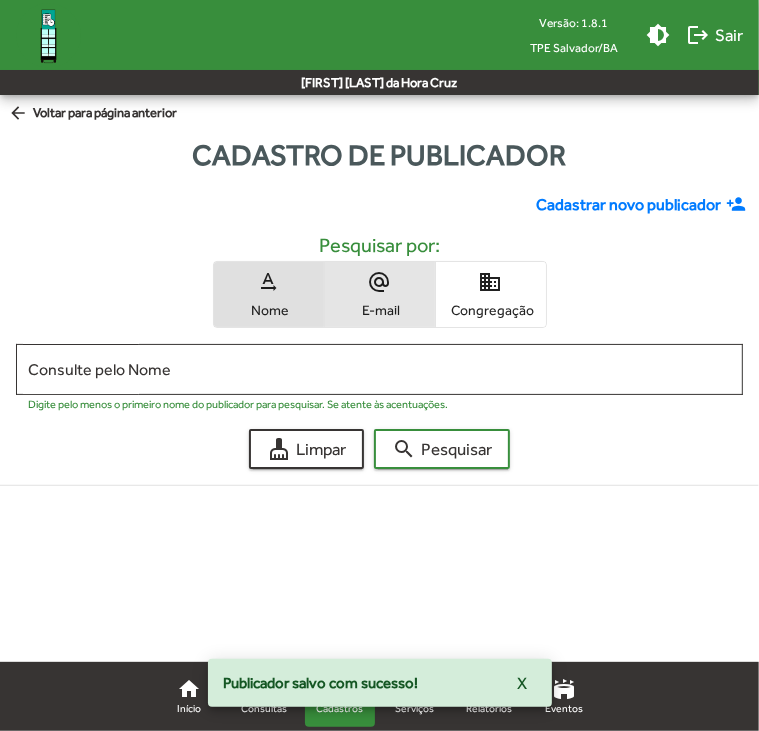 click on "E-mail" at bounding box center [380, 310] 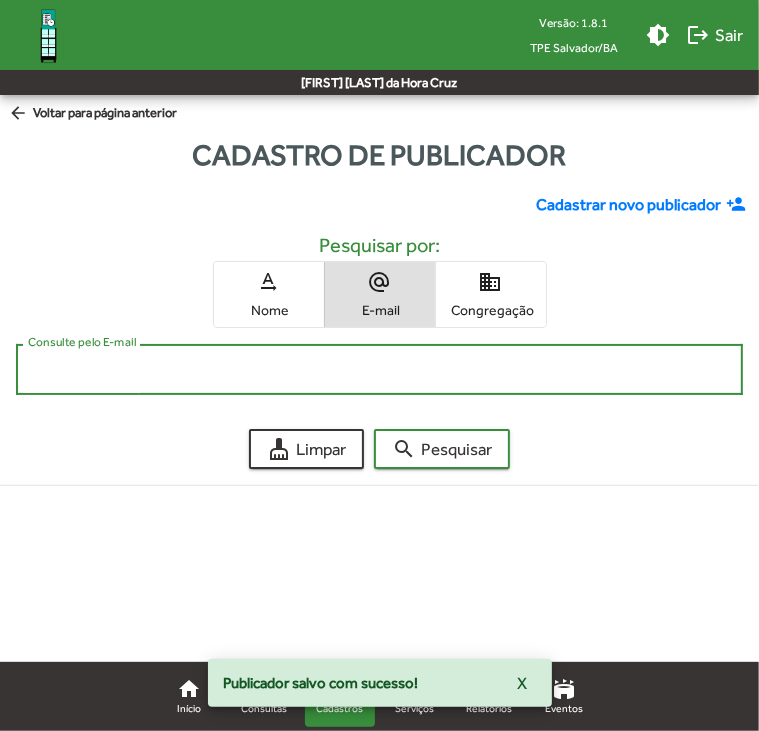 click on "Consulte pelo E-mail" at bounding box center (379, 370) 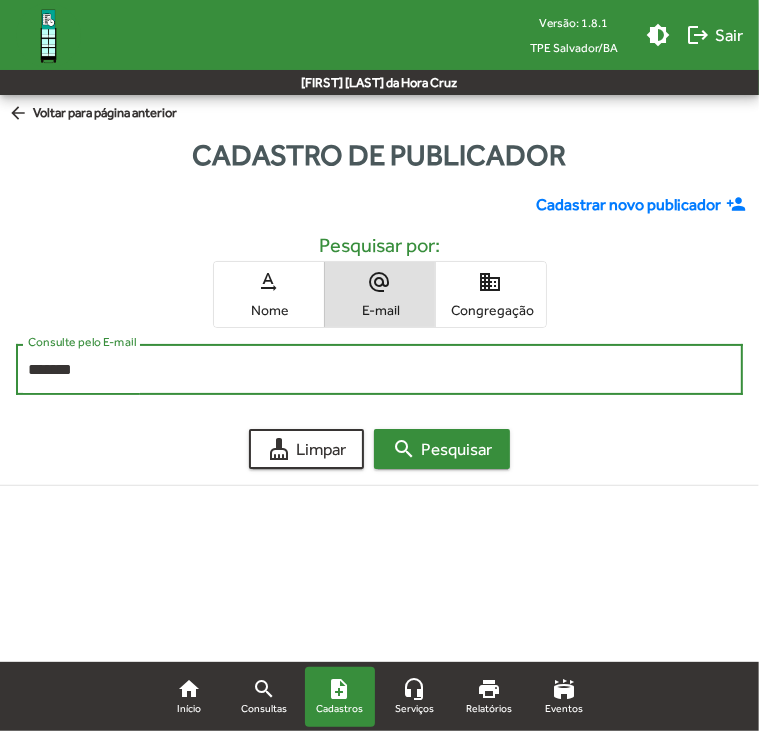 type on "*******" 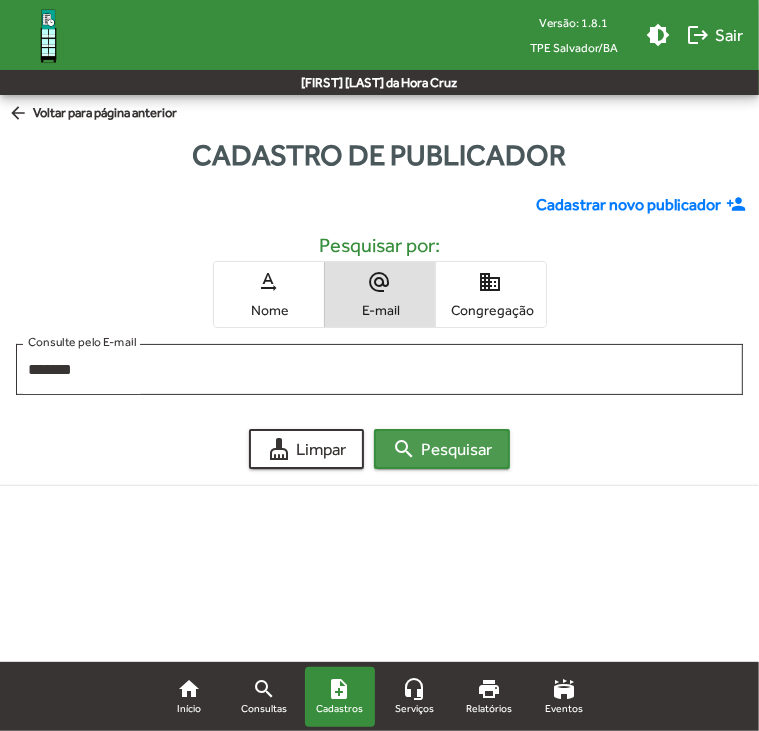 click on "search  Pesquisar" at bounding box center [442, 449] 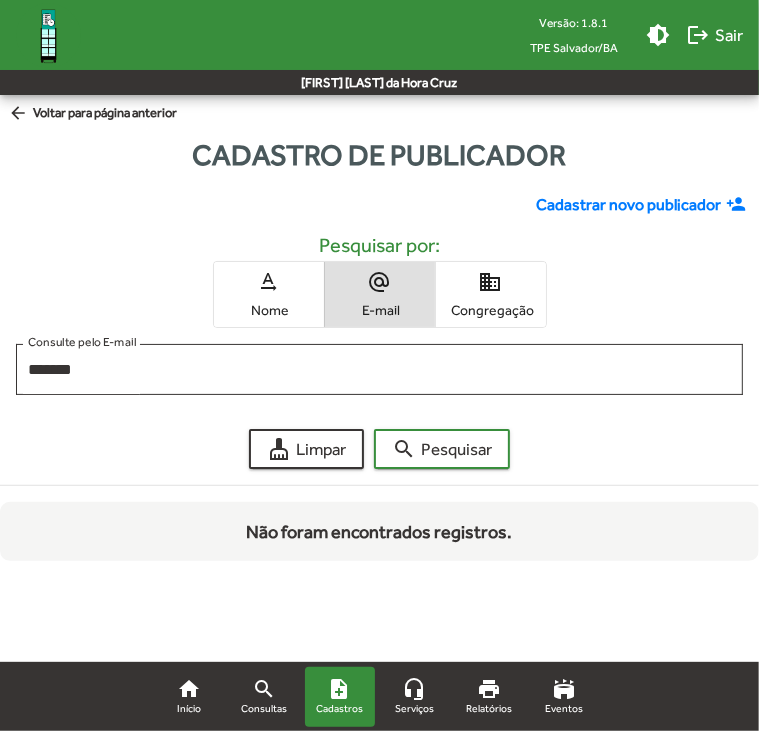 click on "Cadastrar novo publicador" at bounding box center [628, 205] 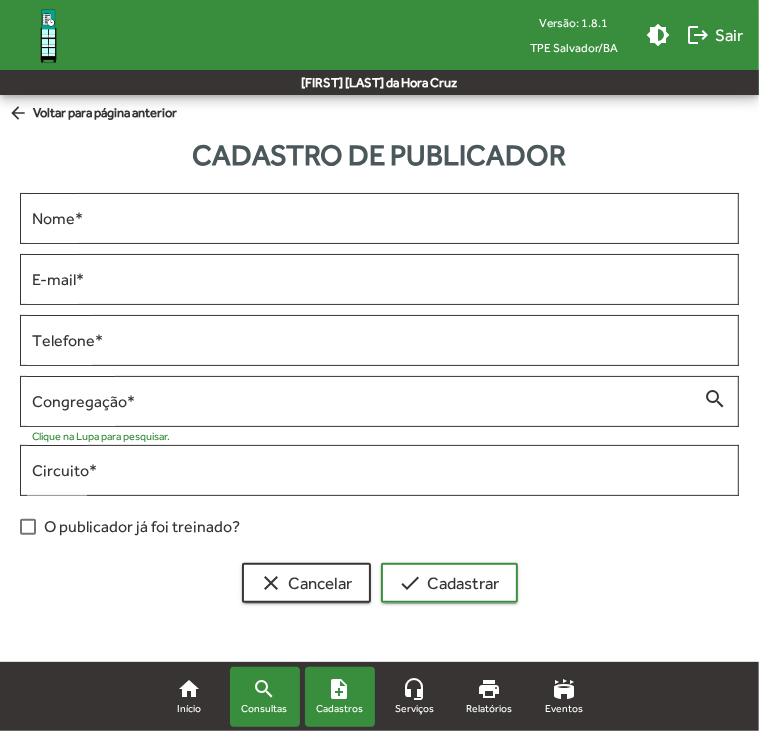 click on "search Consultas" at bounding box center [265, 697] 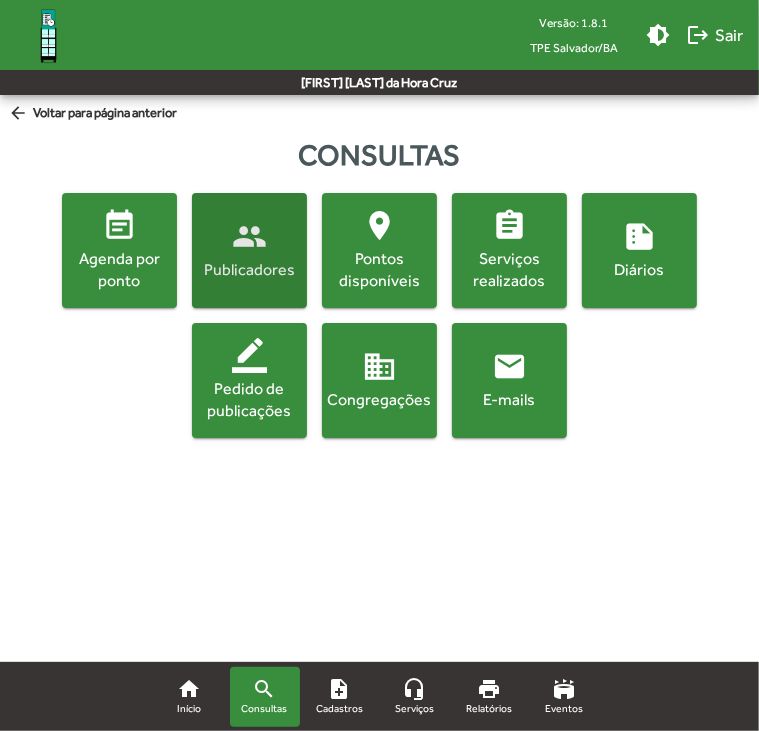 click on "Publicadores" at bounding box center (249, 270) 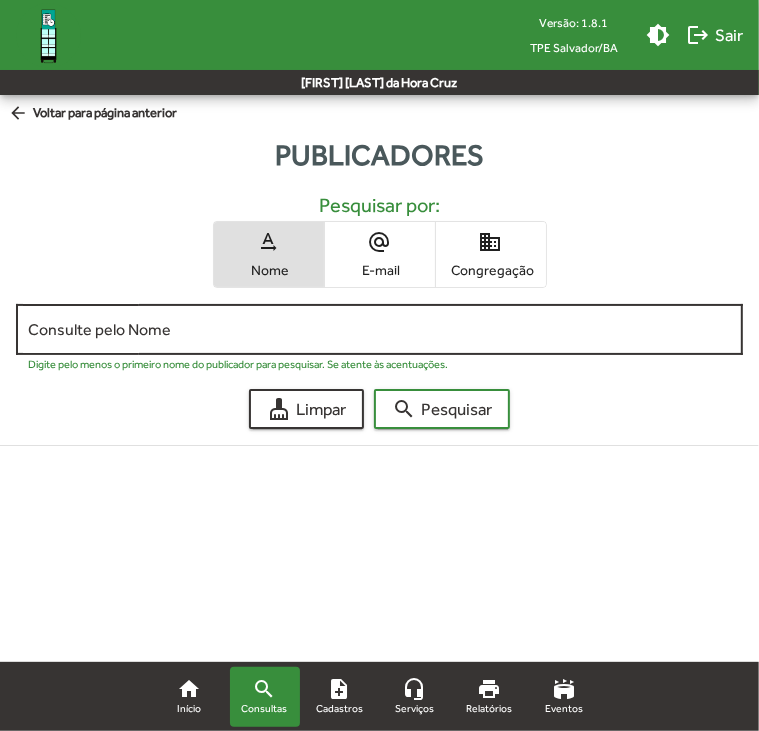 click on "Consulte pelo Nome" at bounding box center (379, 330) 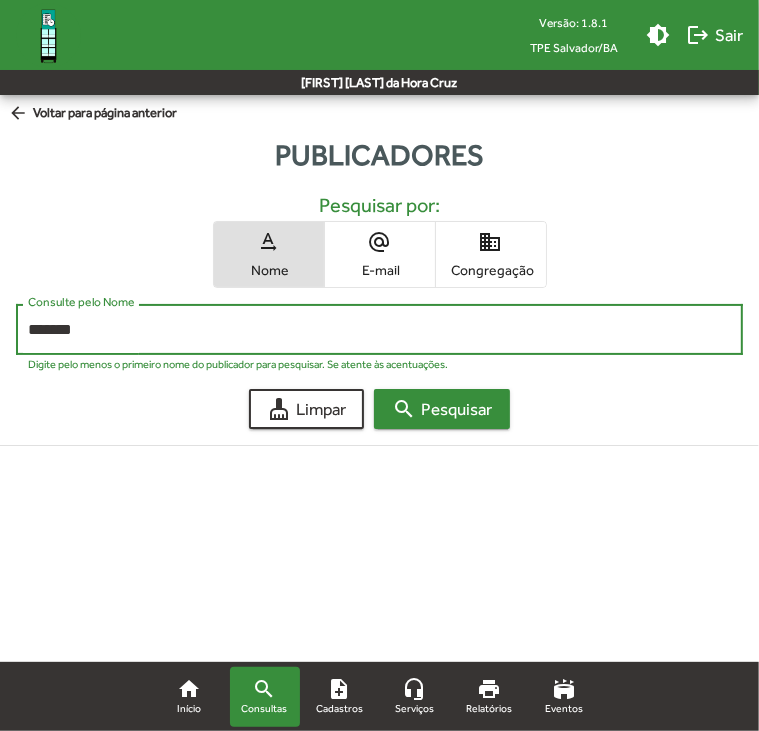 type on "*******" 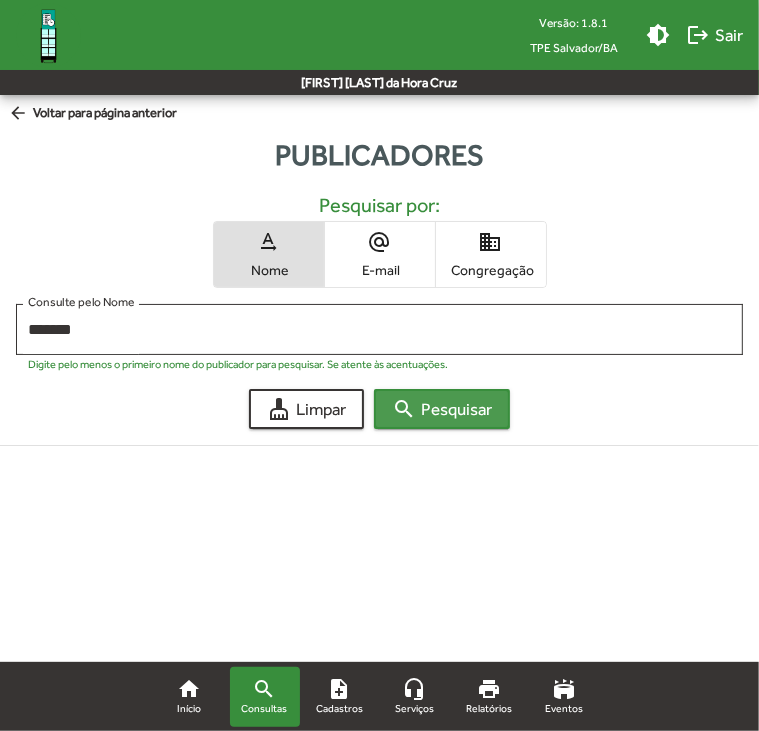 click on "search  Pesquisar" at bounding box center [442, 409] 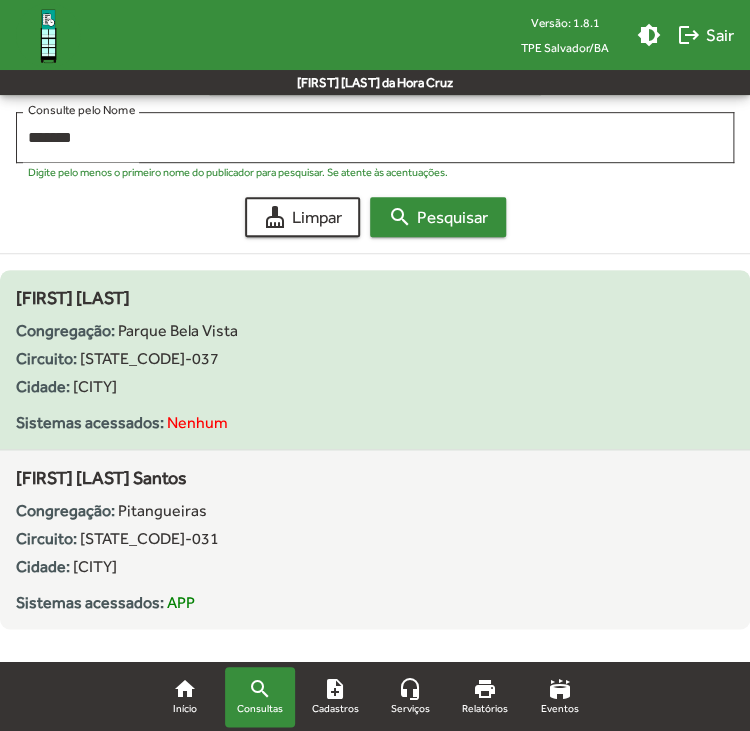 scroll, scrollTop: 200, scrollLeft: 0, axis: vertical 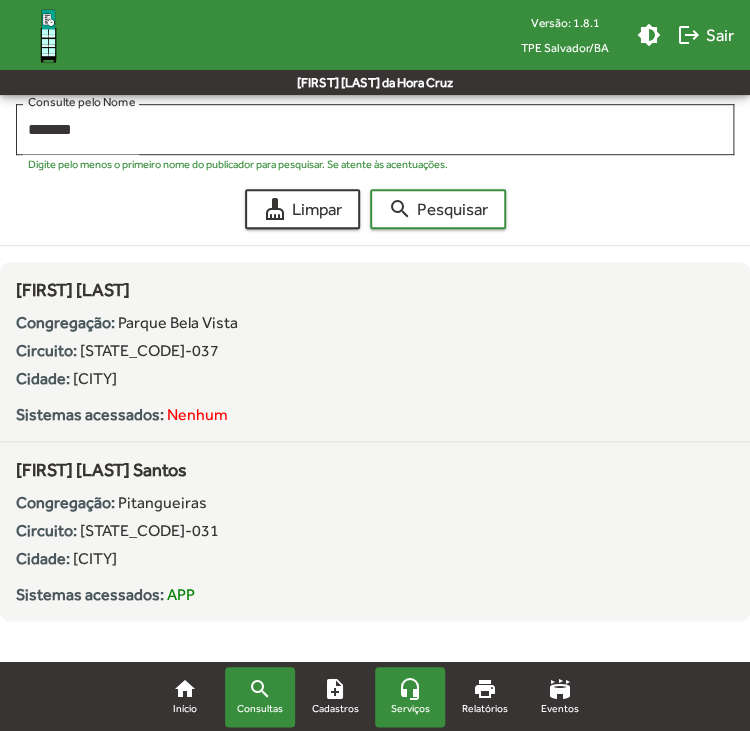 click on "headset_mic Serviços" at bounding box center [410, 697] 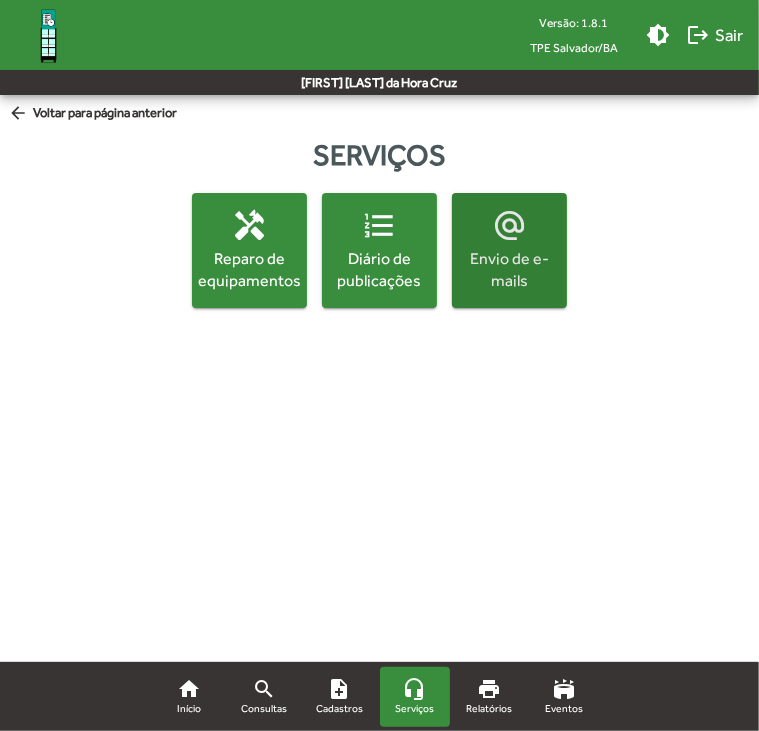 click on "alternate_email  Envio de e-mails" at bounding box center (509, 250) 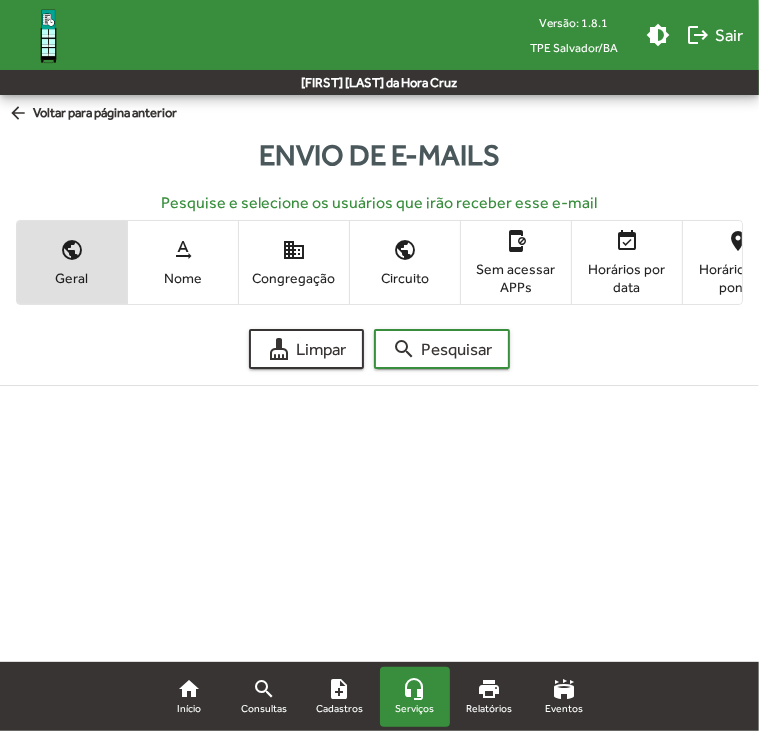 click on "Nome" at bounding box center [183, 278] 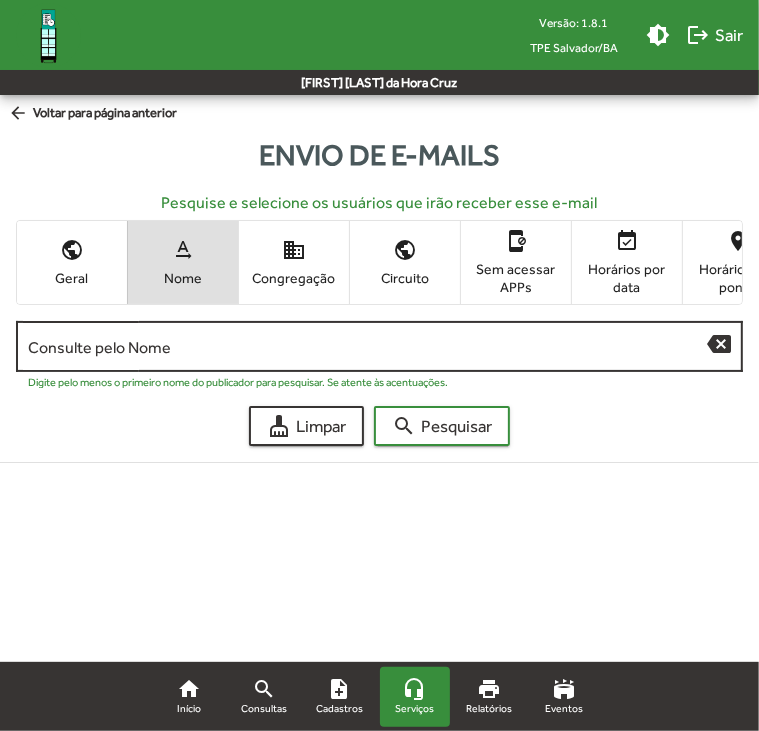 click on "Consulte pelo Nome" at bounding box center [367, 344] 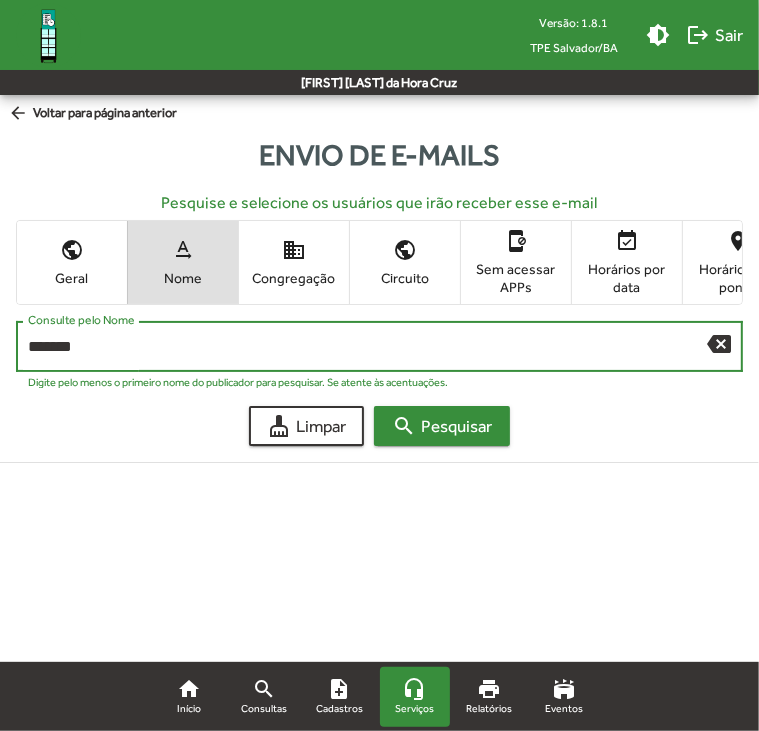 type on "*******" 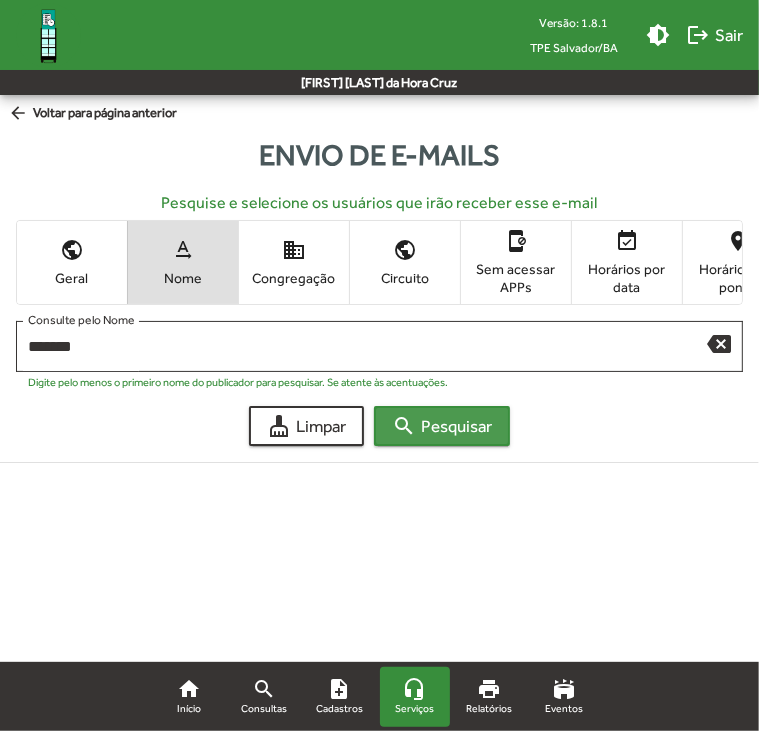 click on "search  Pesquisar" at bounding box center [442, 426] 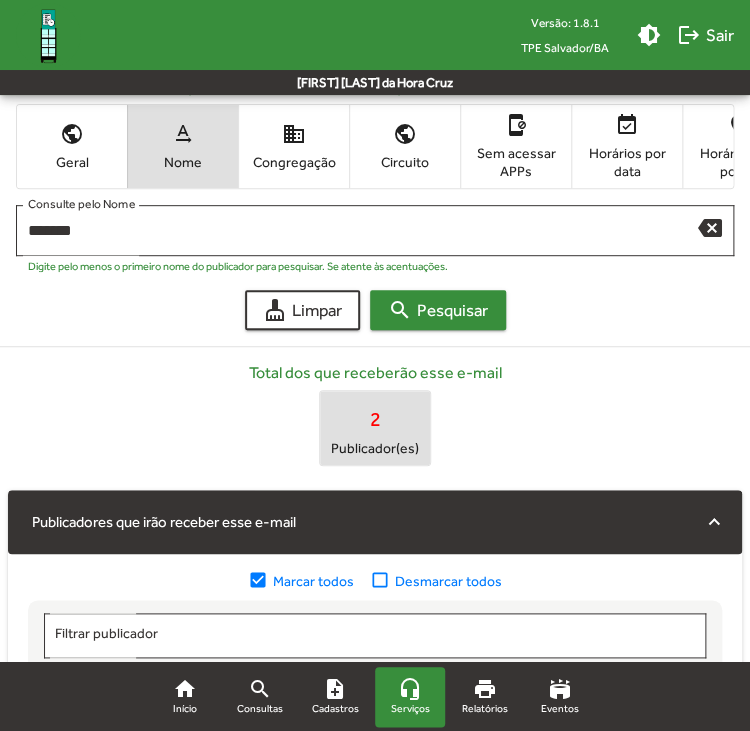 scroll, scrollTop: 400, scrollLeft: 0, axis: vertical 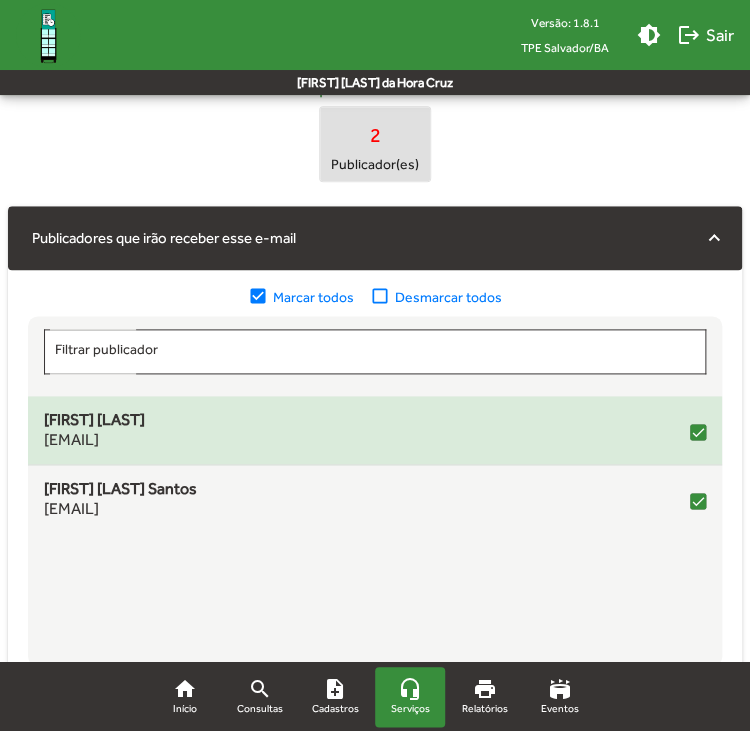 click on "[EMAIL]" at bounding box center (94, 440) 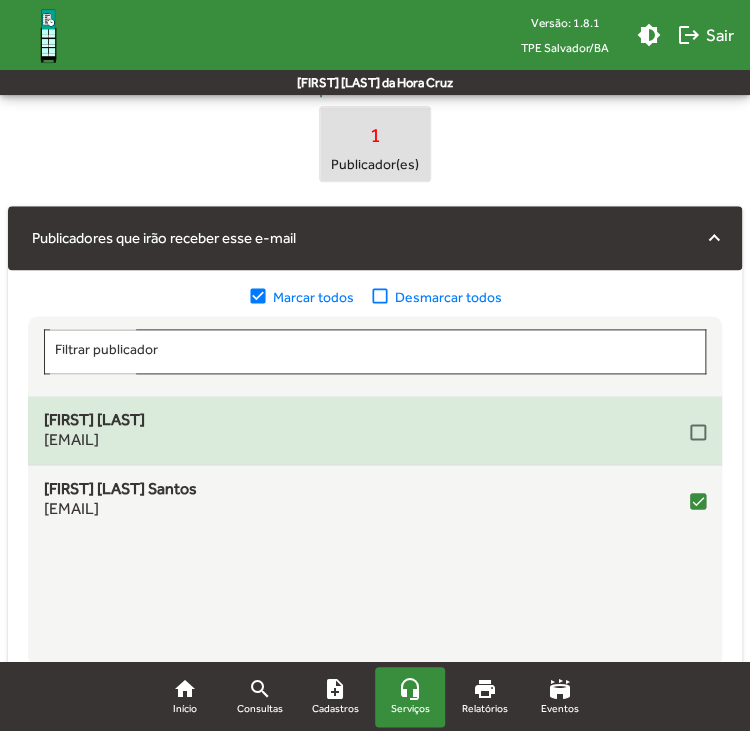 click at bounding box center [698, 432] 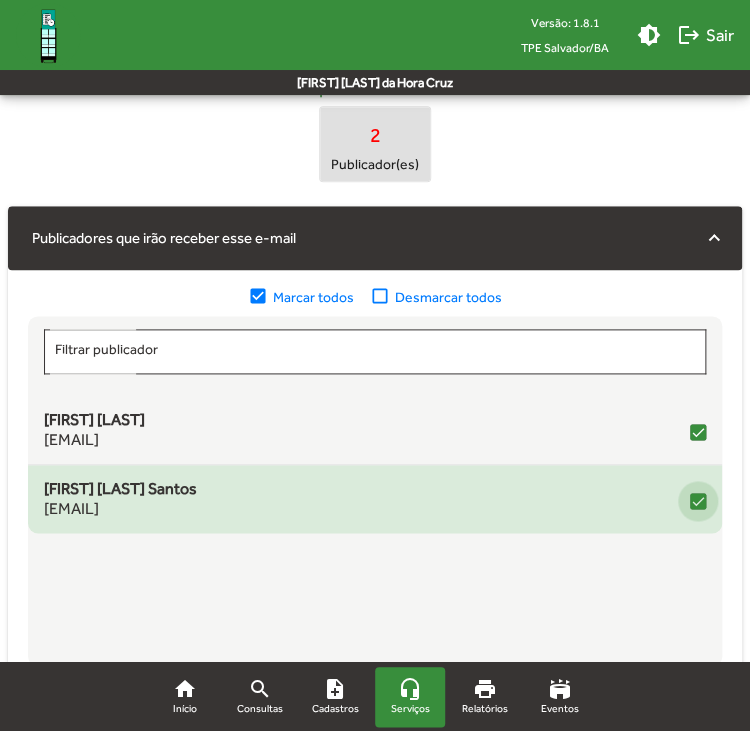 click at bounding box center (698, 501) 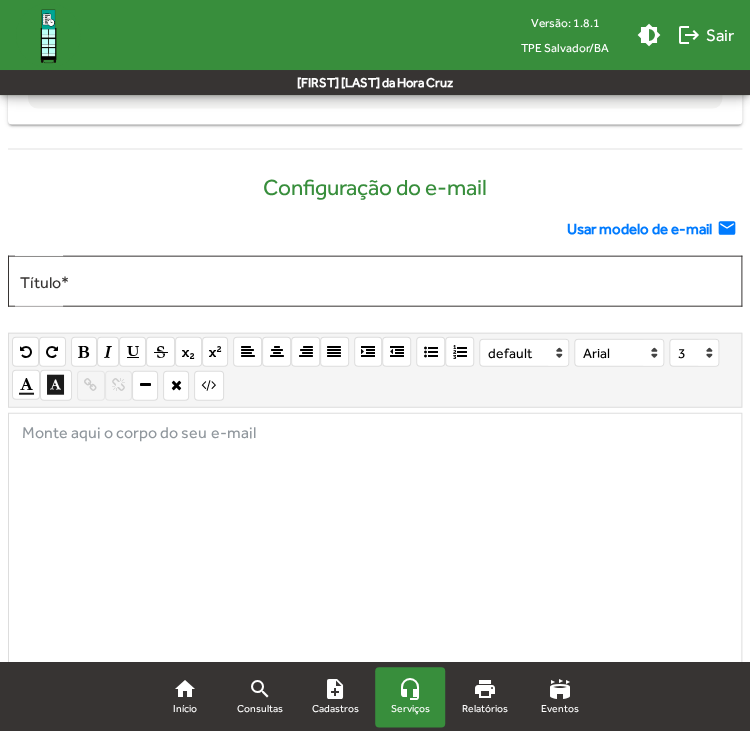 scroll, scrollTop: 956, scrollLeft: 0, axis: vertical 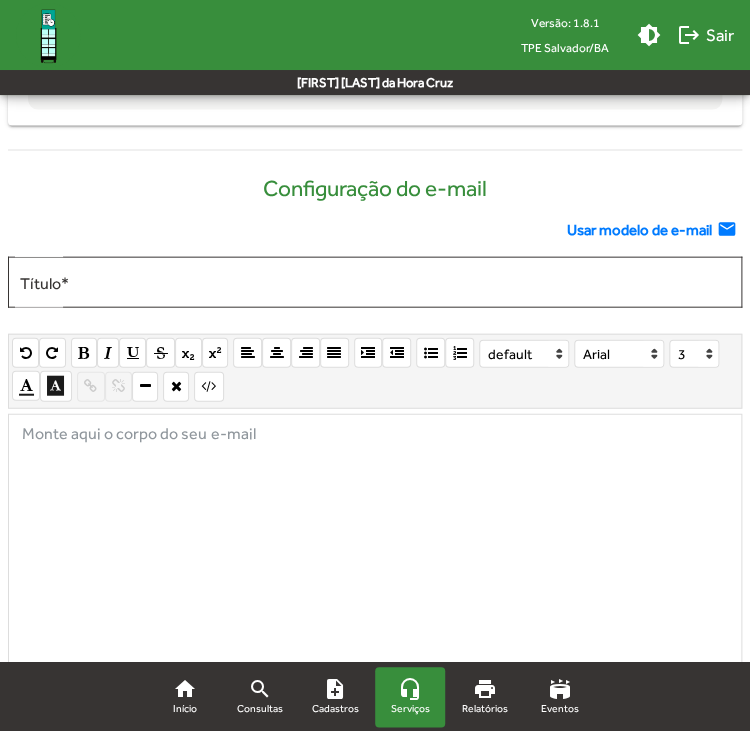 click on "Usar modelo de e-mail" at bounding box center [639, 230] 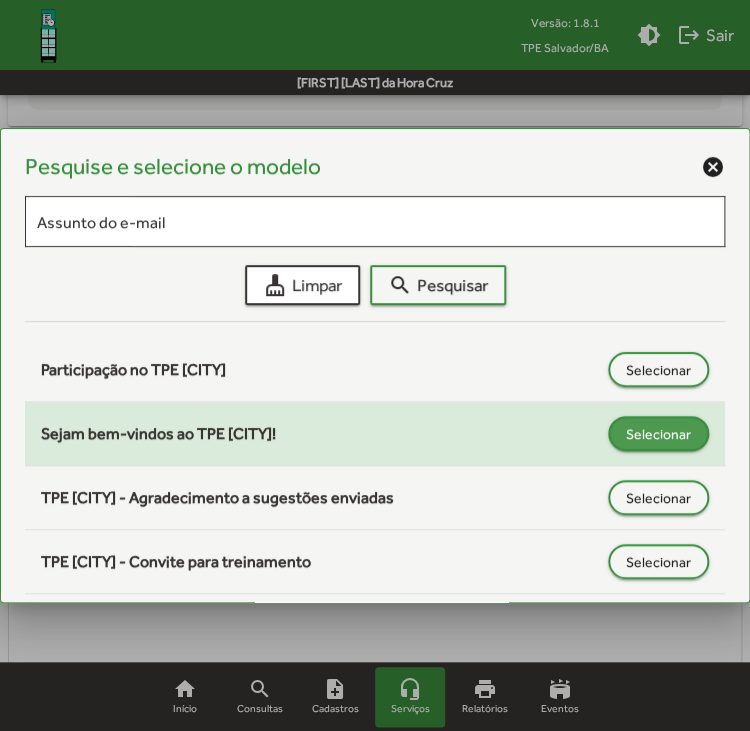 click on "Selecionar" at bounding box center [658, 433] 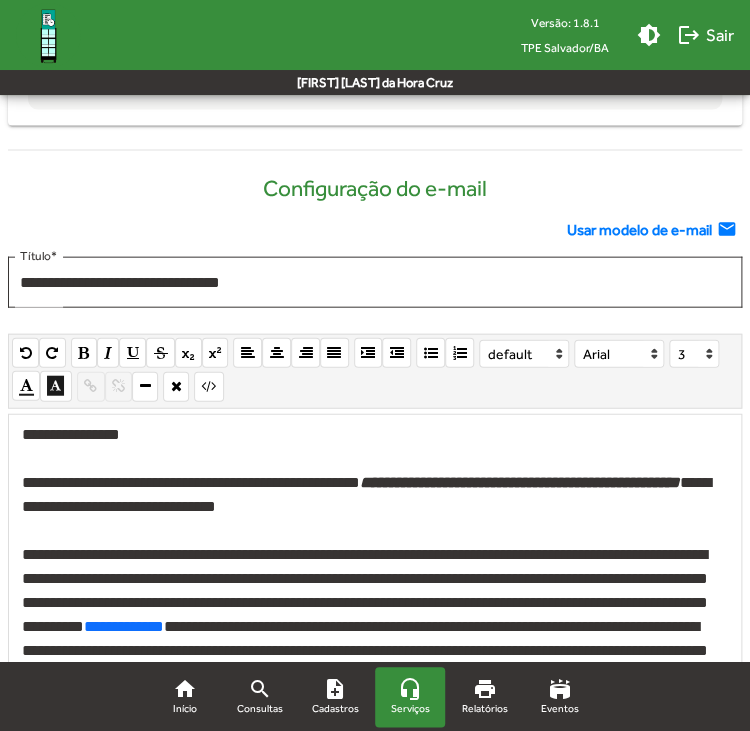 scroll, scrollTop: 1156, scrollLeft: 0, axis: vertical 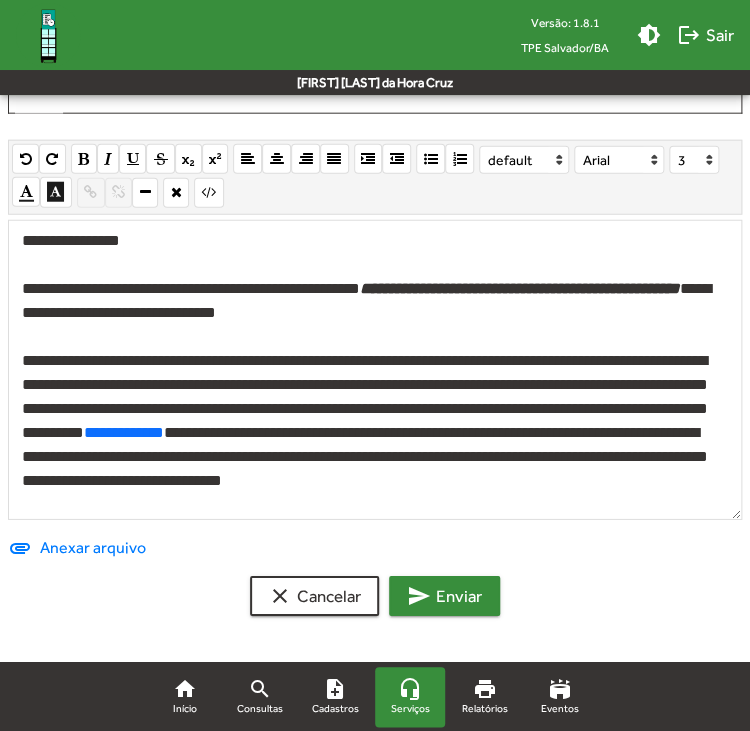 click on "send  Enviar" at bounding box center [444, 596] 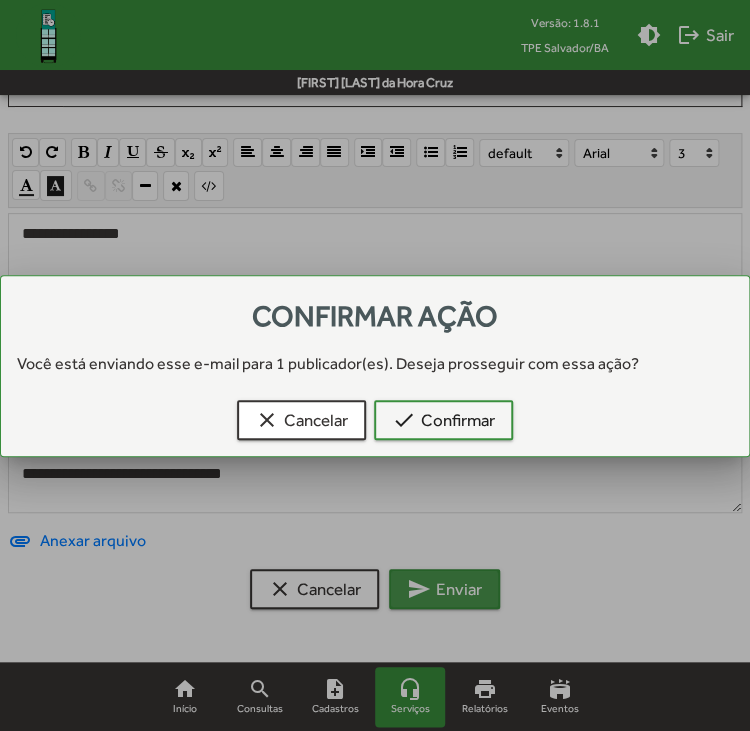 scroll, scrollTop: 0, scrollLeft: 0, axis: both 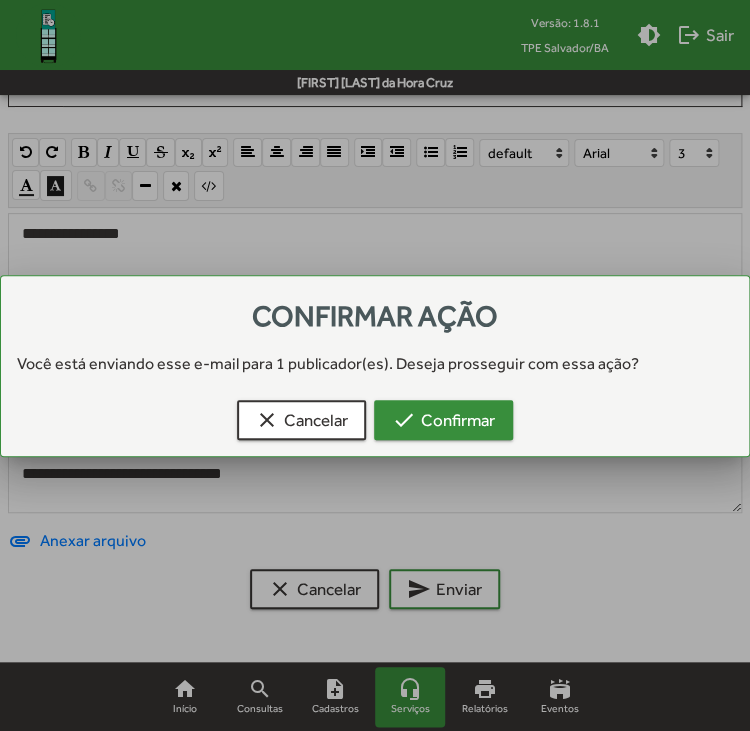 click on "check  Confirmar" at bounding box center (443, 420) 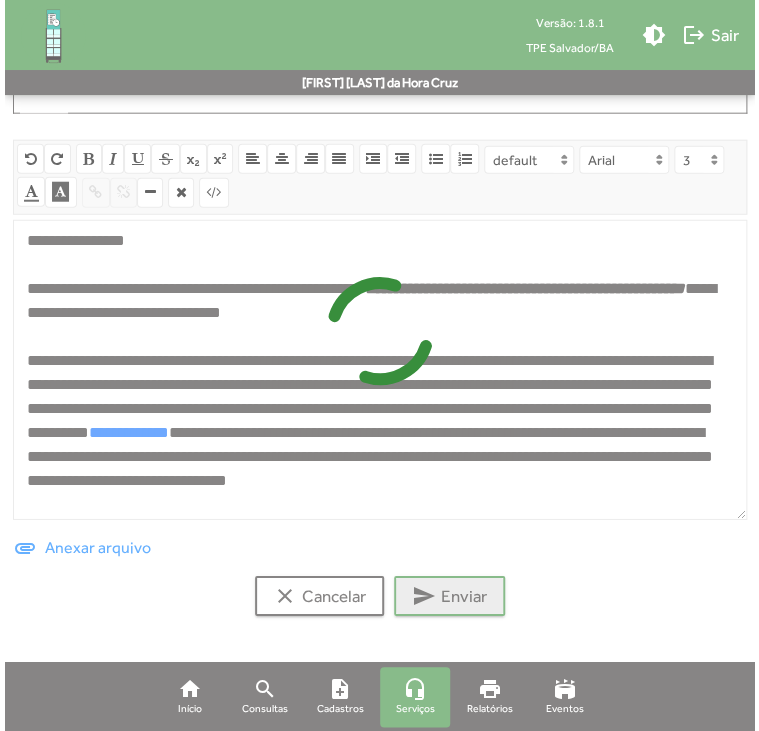 scroll, scrollTop: 0, scrollLeft: 0, axis: both 